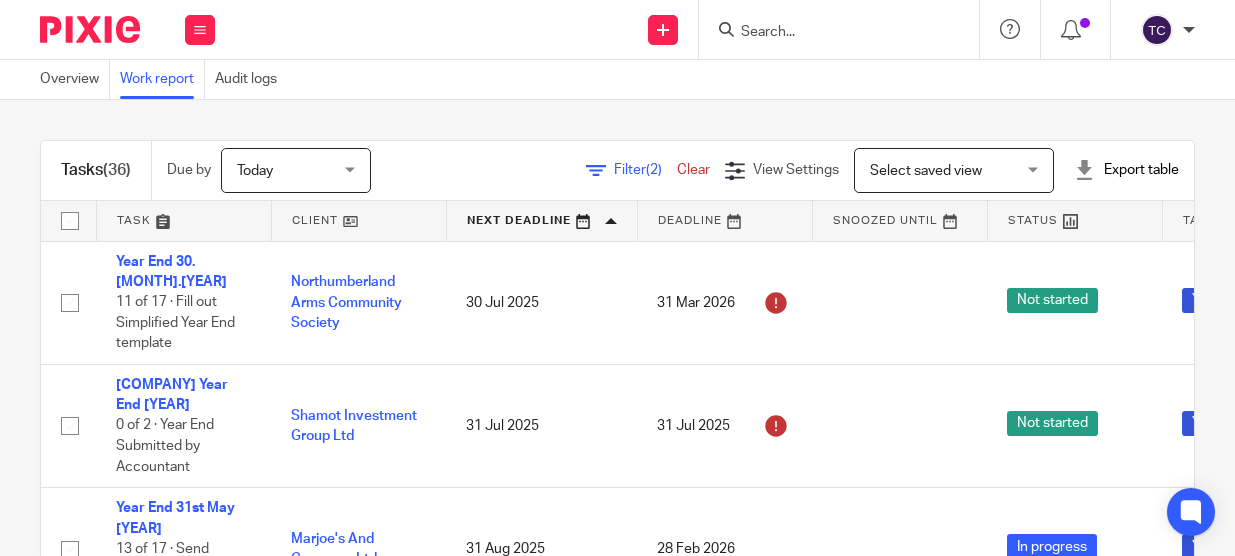 scroll, scrollTop: 0, scrollLeft: 0, axis: both 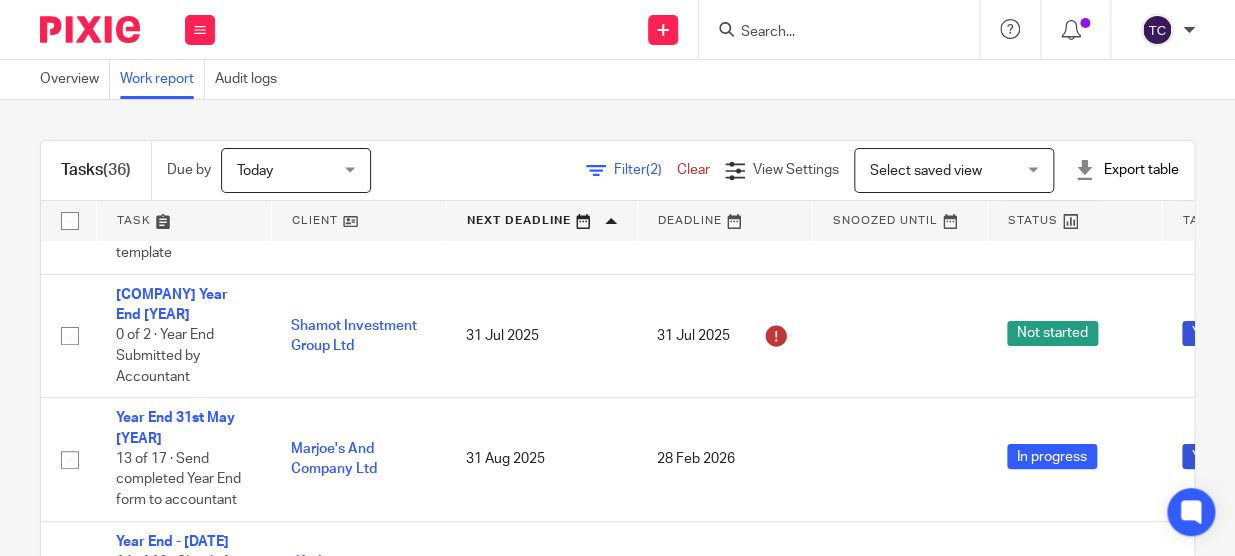 click at bounding box center (184, 221) 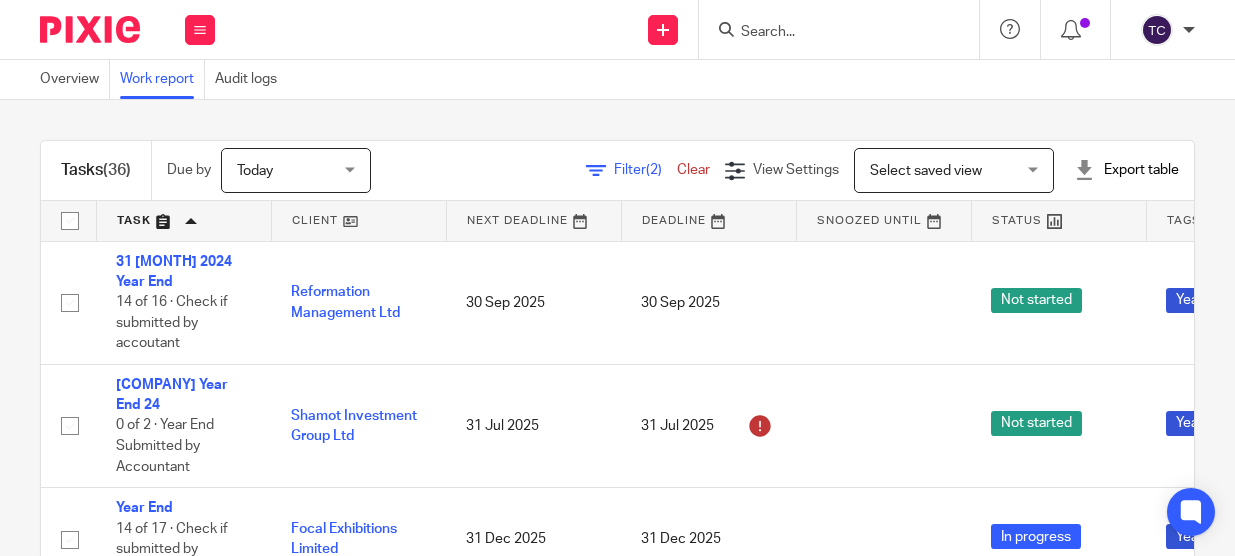 scroll, scrollTop: 0, scrollLeft: 0, axis: both 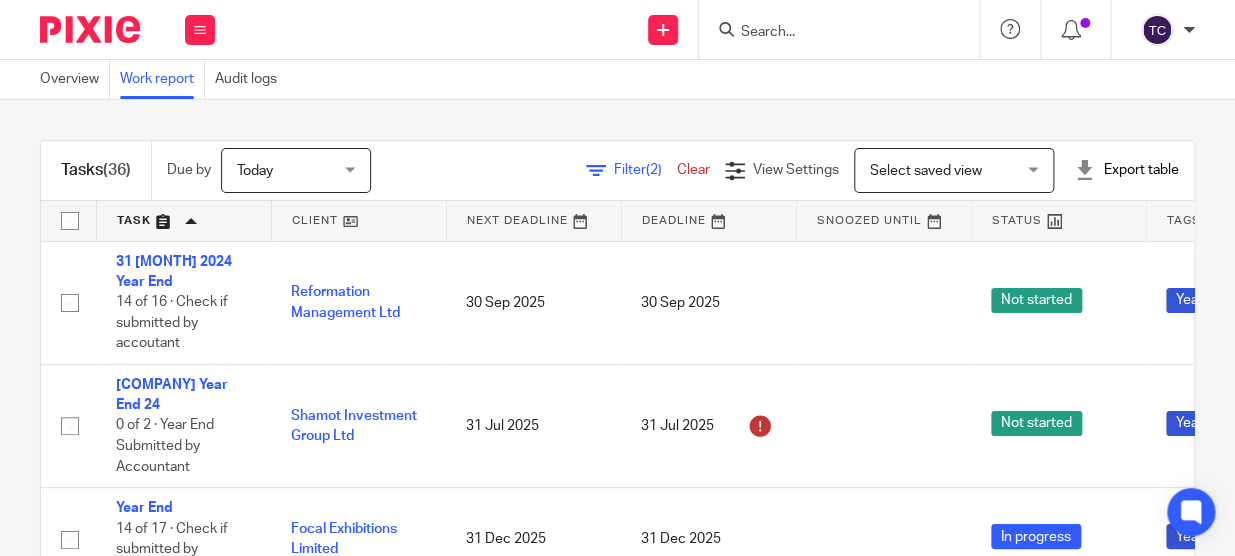 click at bounding box center (90, 29) 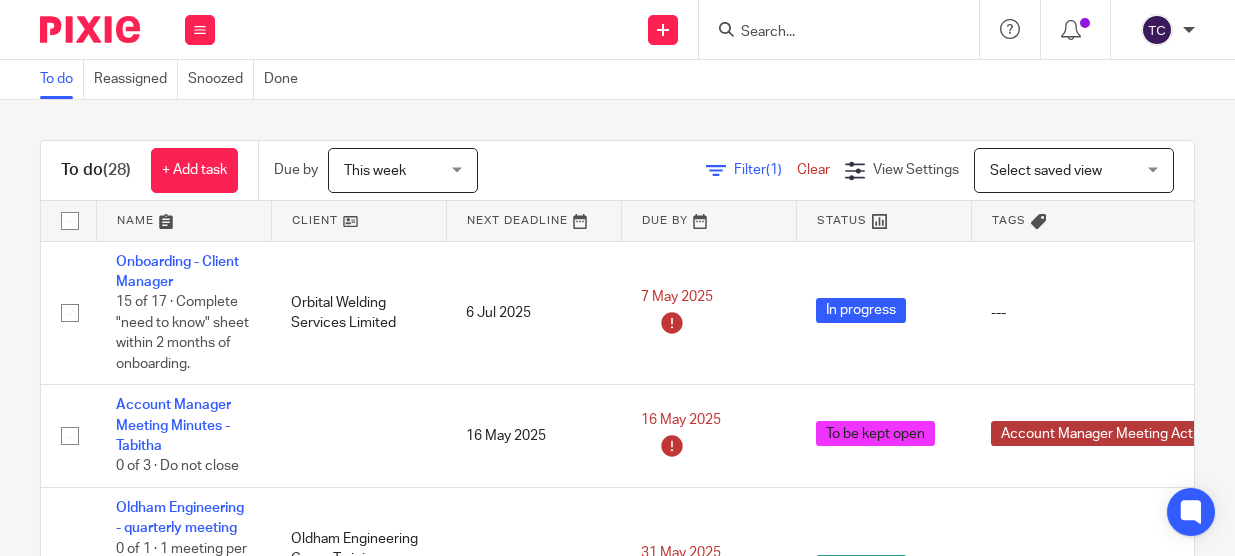 scroll, scrollTop: 0, scrollLeft: 0, axis: both 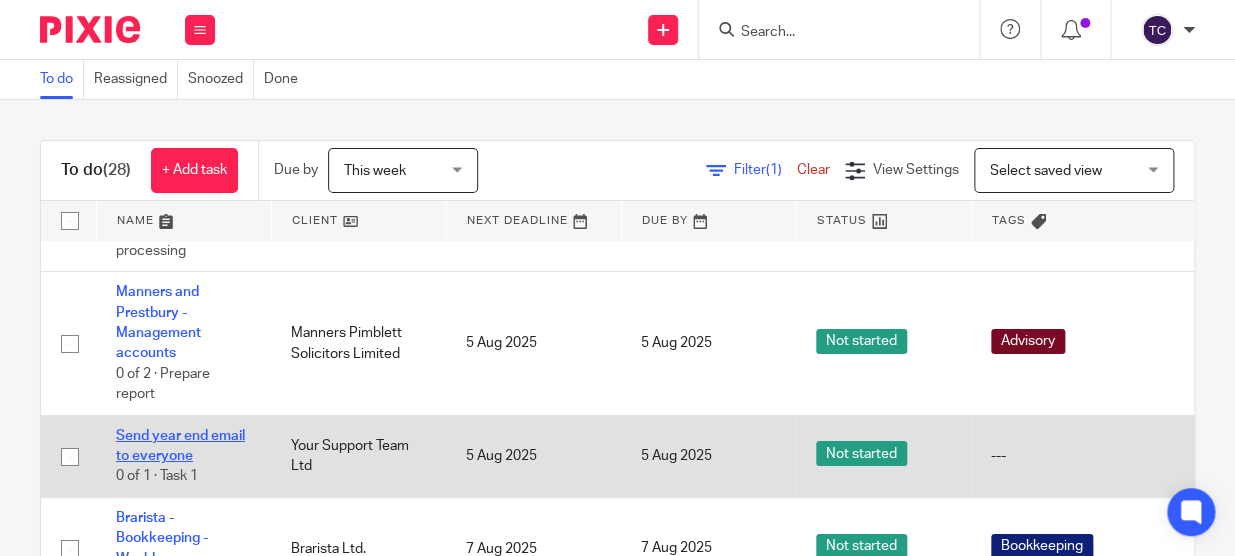 click on "Send year end email to everyone" at bounding box center (180, 446) 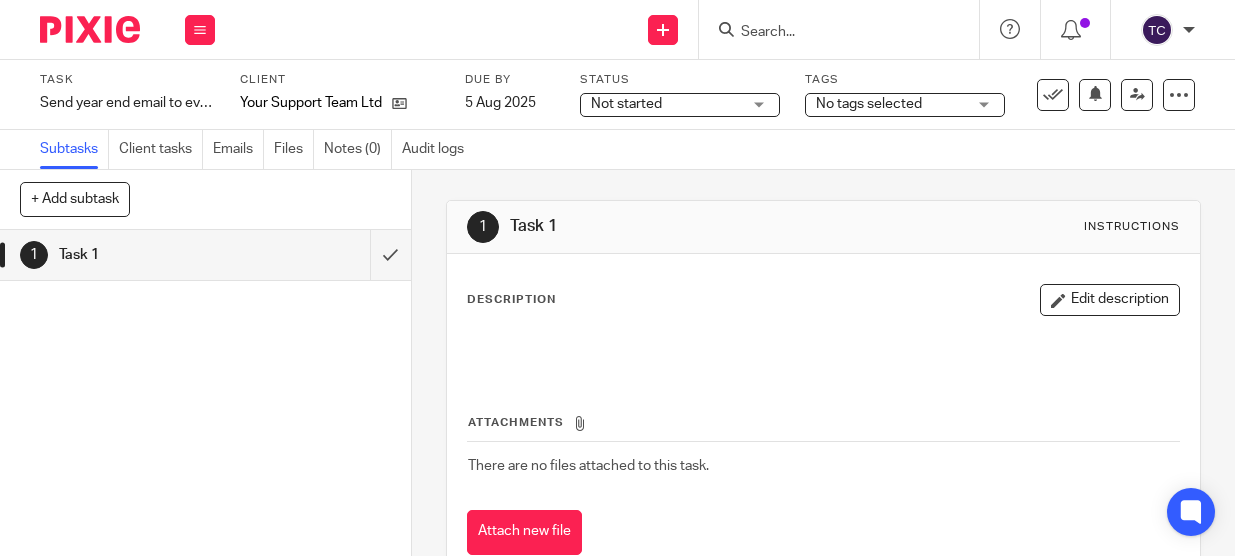 scroll, scrollTop: 0, scrollLeft: 0, axis: both 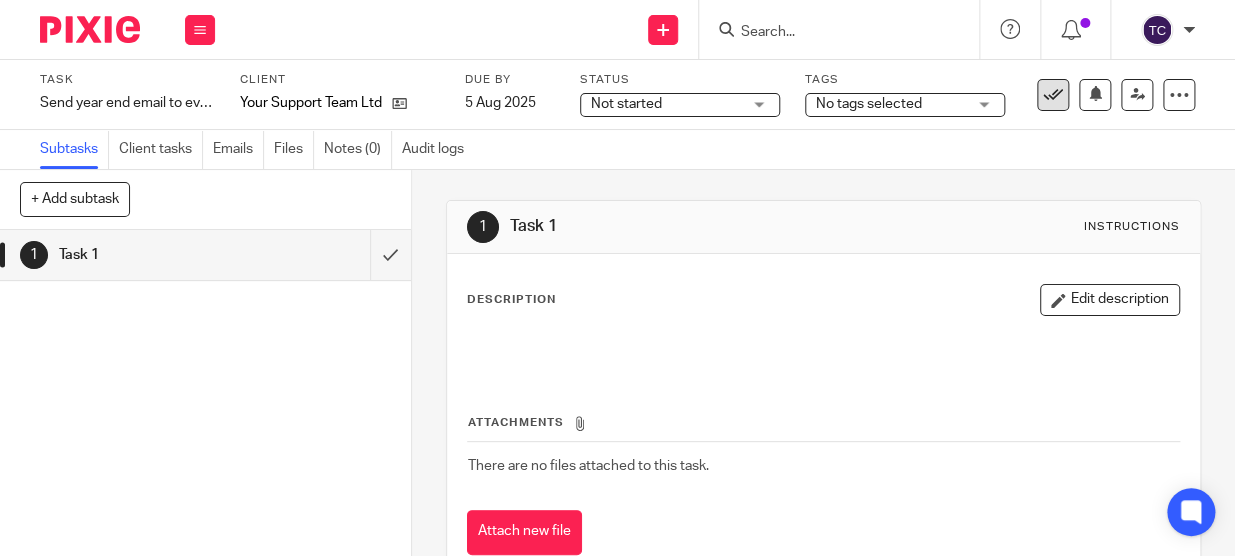 click at bounding box center (1053, 95) 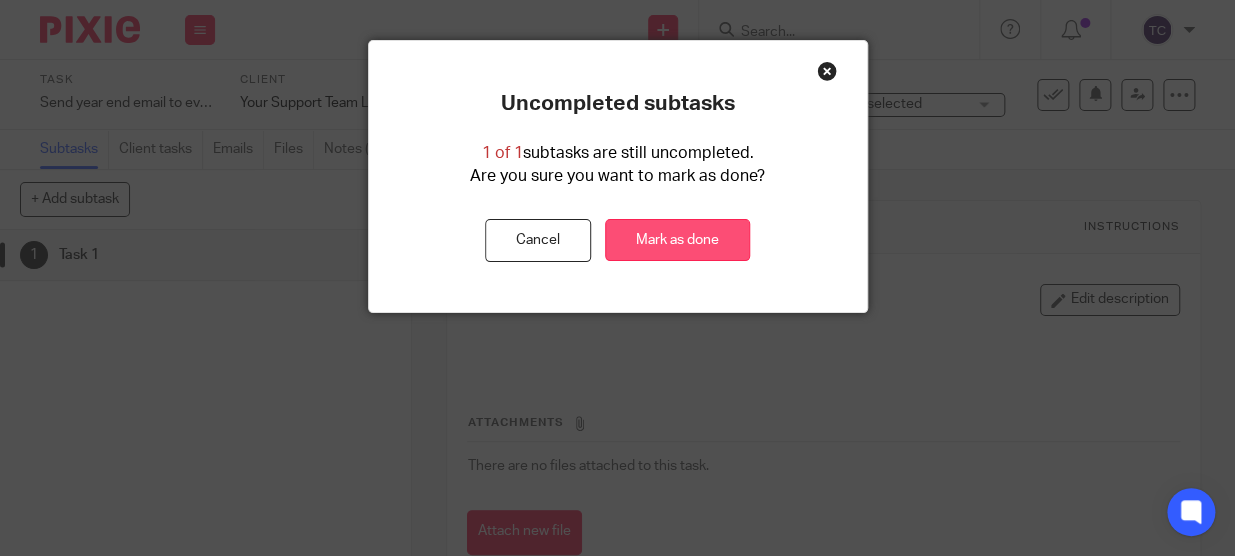 click on "Mark as done" at bounding box center (677, 240) 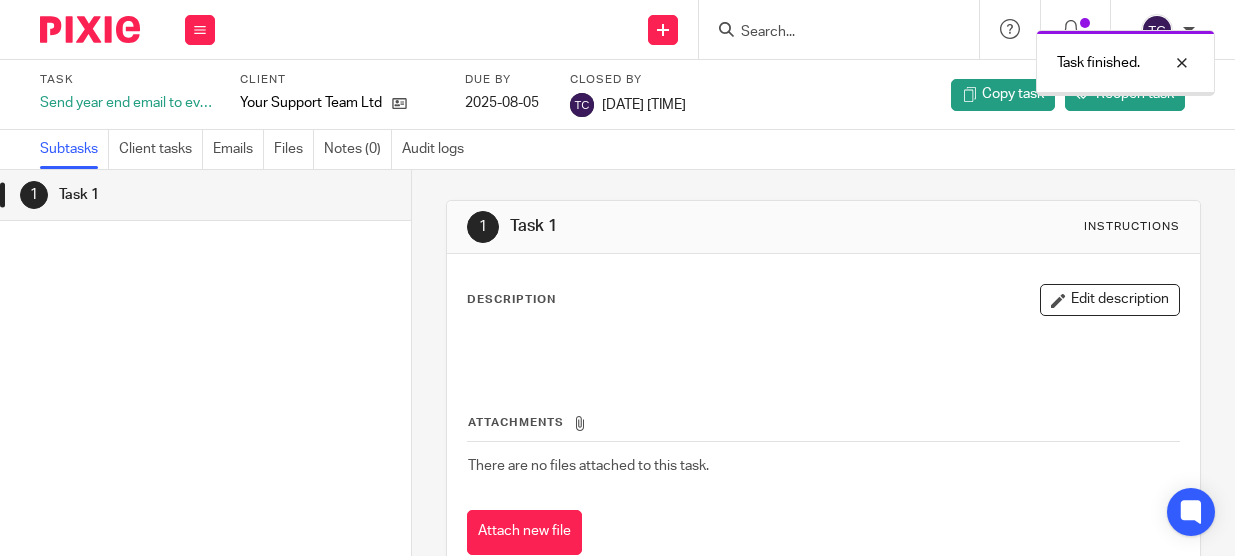 scroll, scrollTop: 0, scrollLeft: 0, axis: both 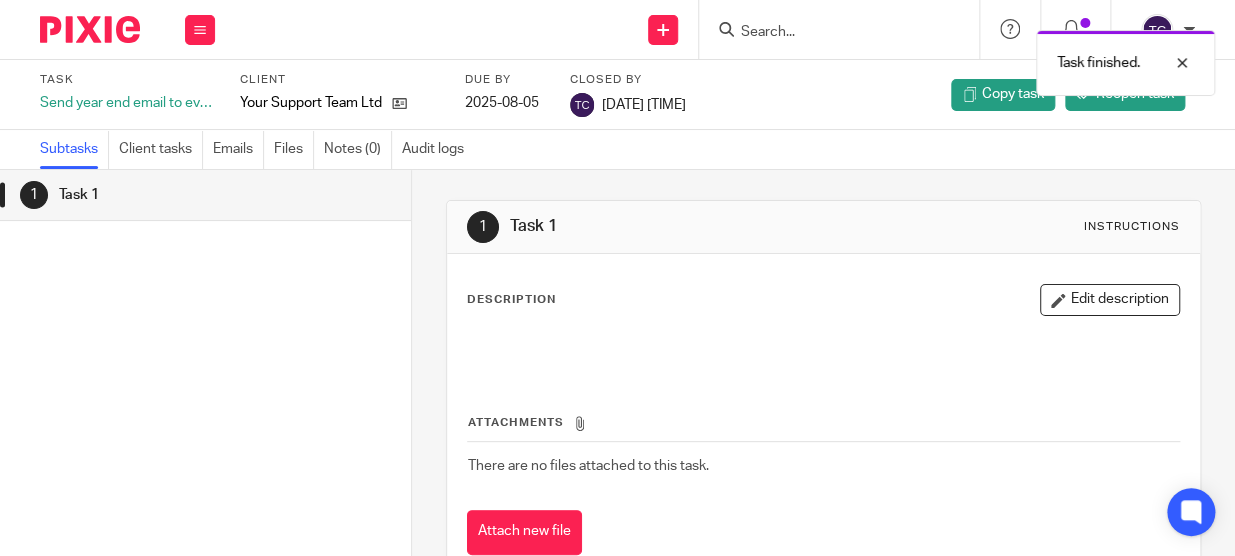 click at bounding box center (90, 29) 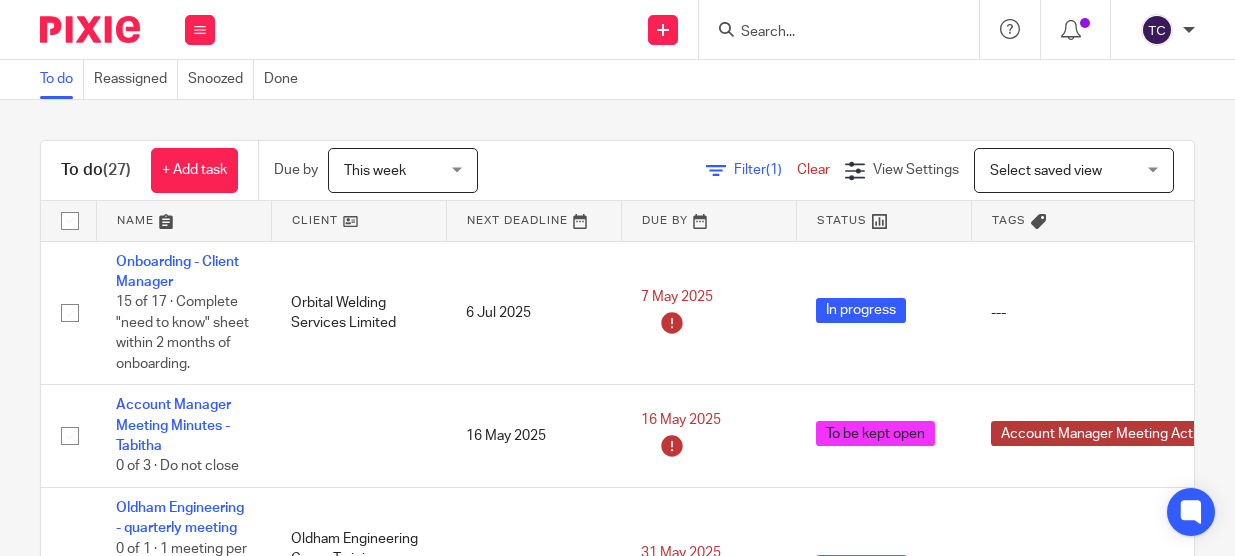 scroll, scrollTop: 0, scrollLeft: 0, axis: both 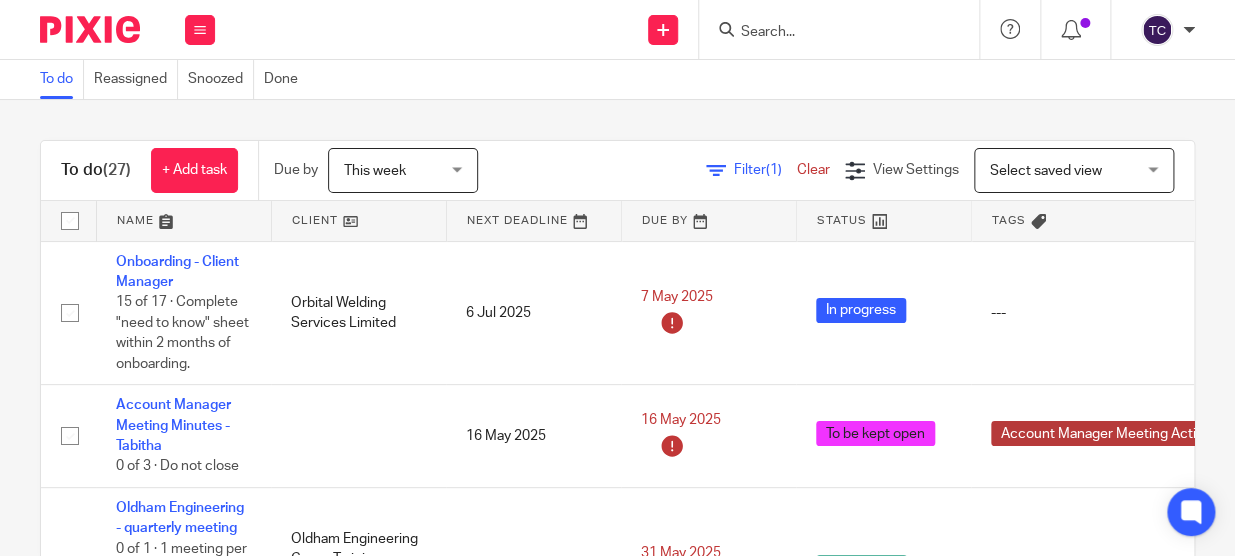click at bounding box center (829, 33) 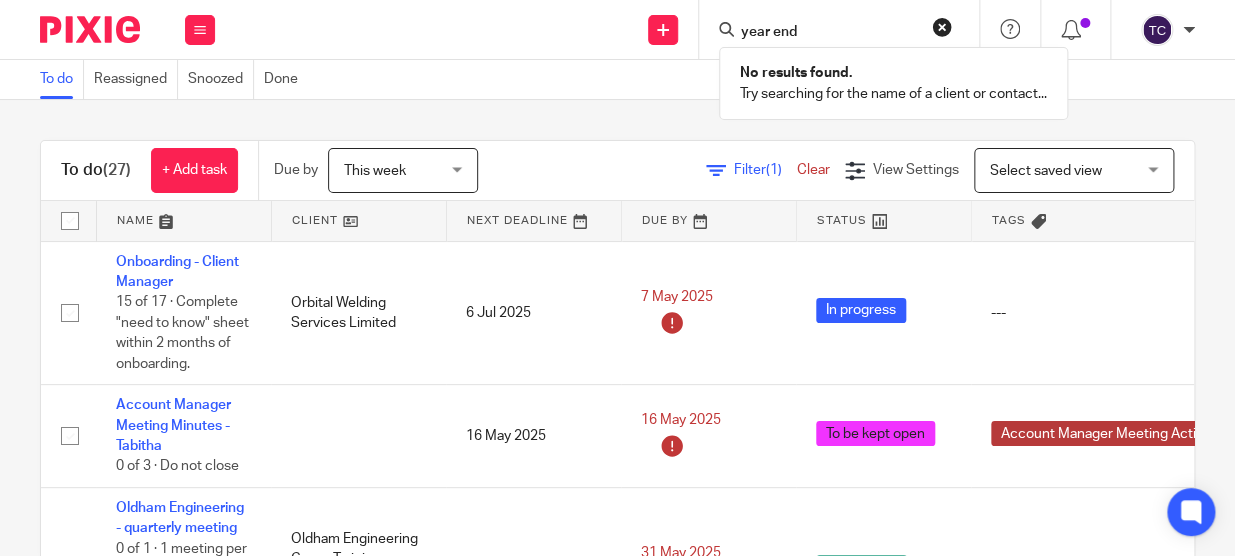 type on "year end" 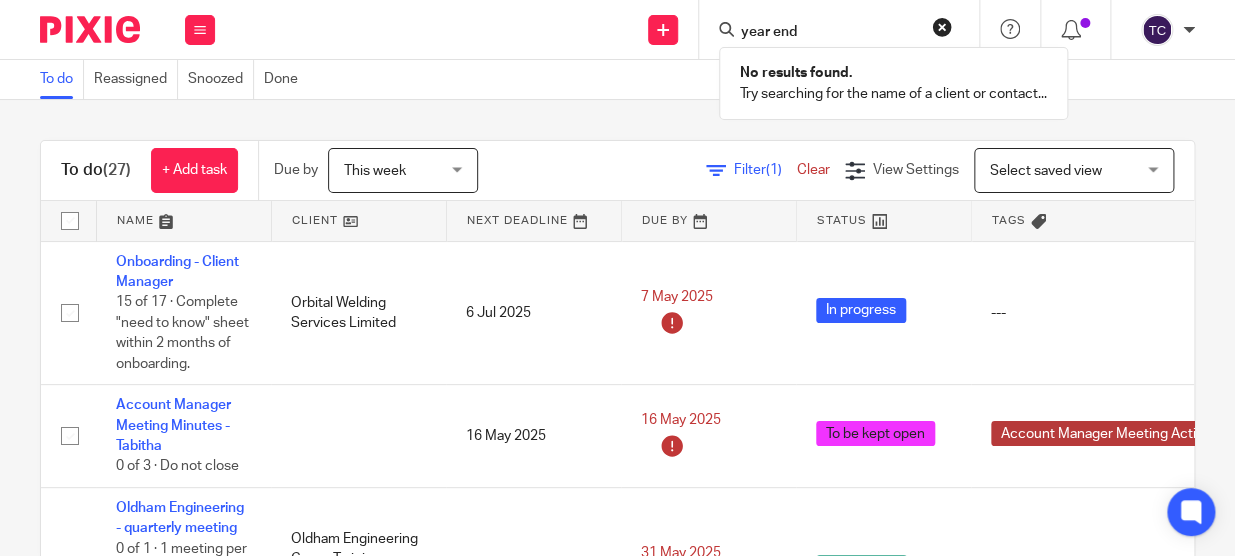 click on "Send new email
Create task
Add client
Request signature
year end
No results found.
Try searching for the name of a client or contact...
Get Support
Contact via email
Check our documentation
Access the academy" at bounding box center [735, 29] 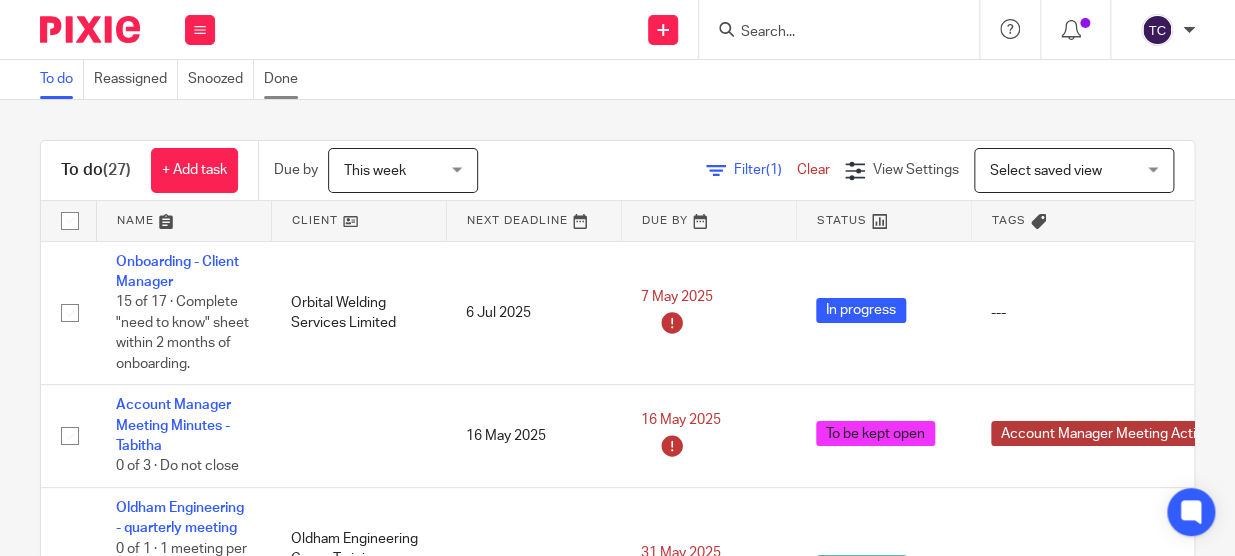 click on "Done" at bounding box center [286, 79] 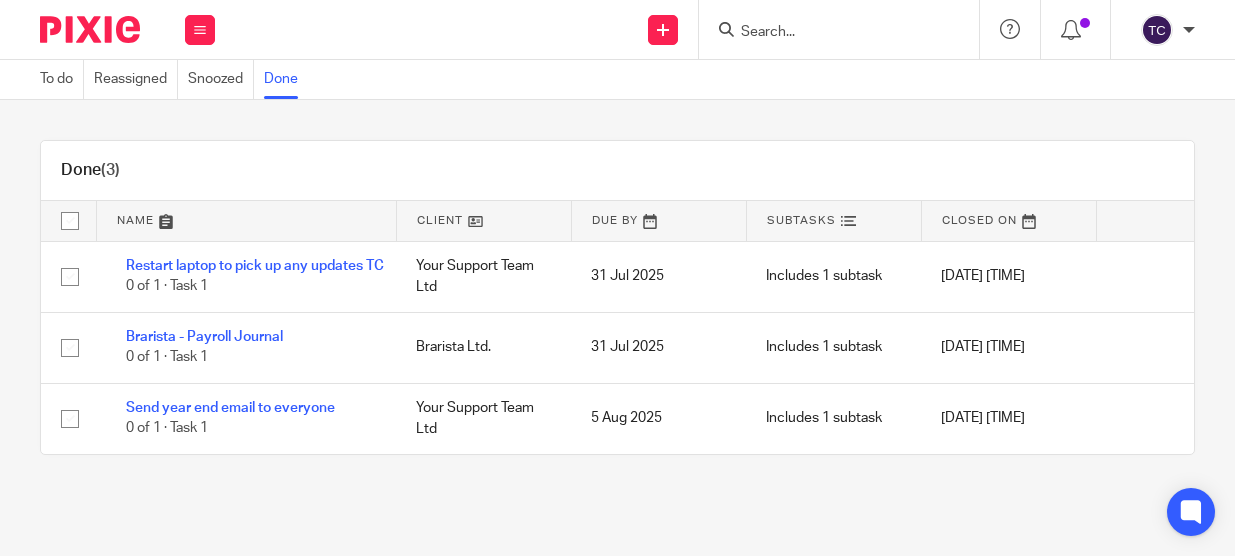 scroll, scrollTop: 0, scrollLeft: 0, axis: both 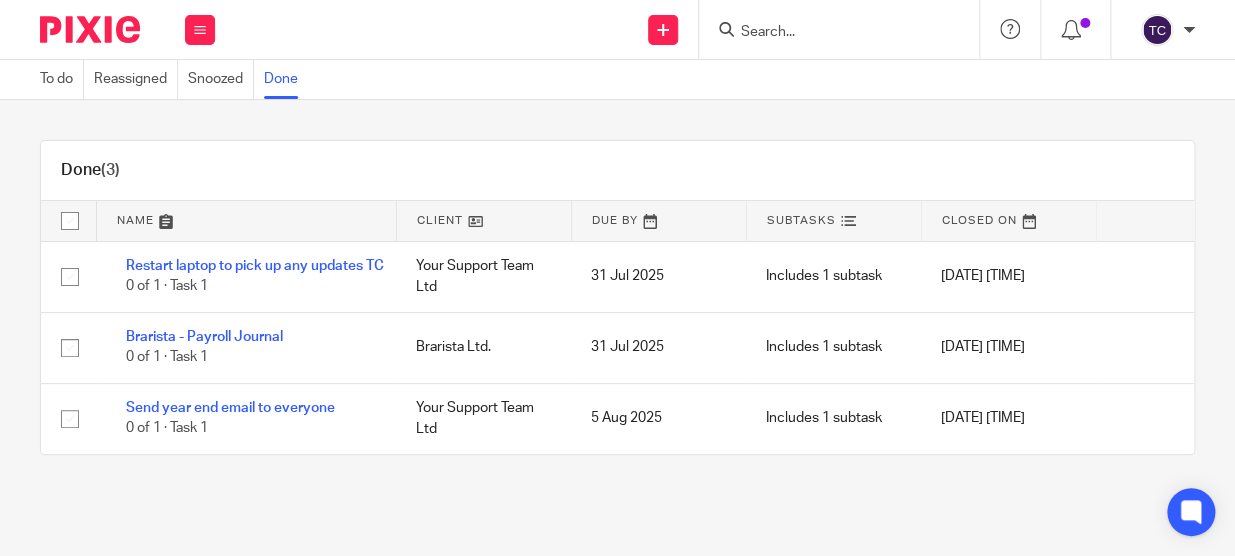 click at bounding box center [829, 33] 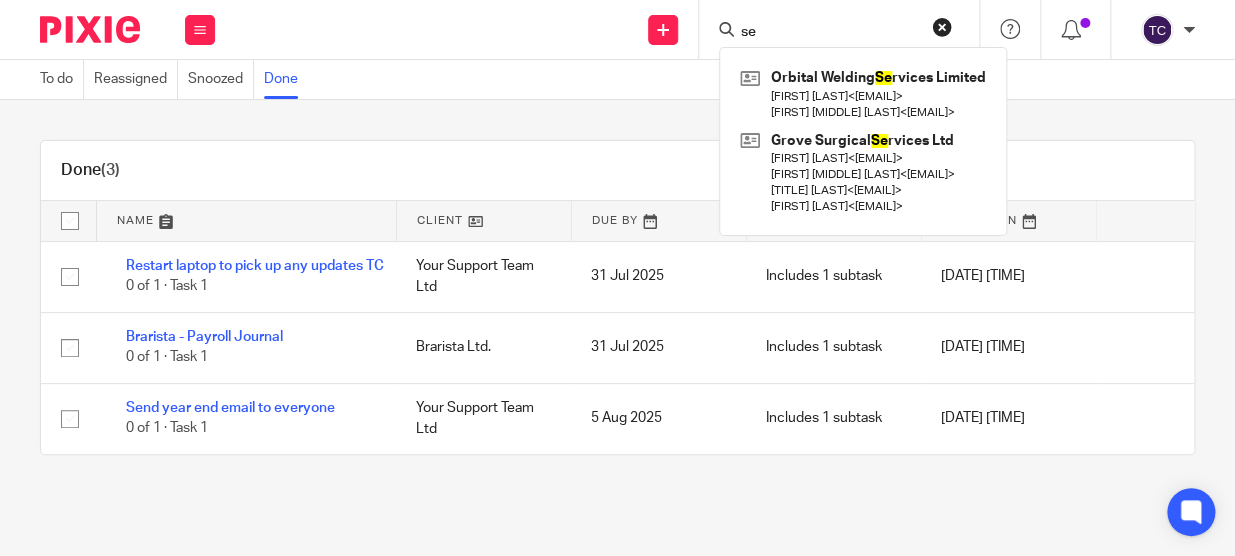 type on "s" 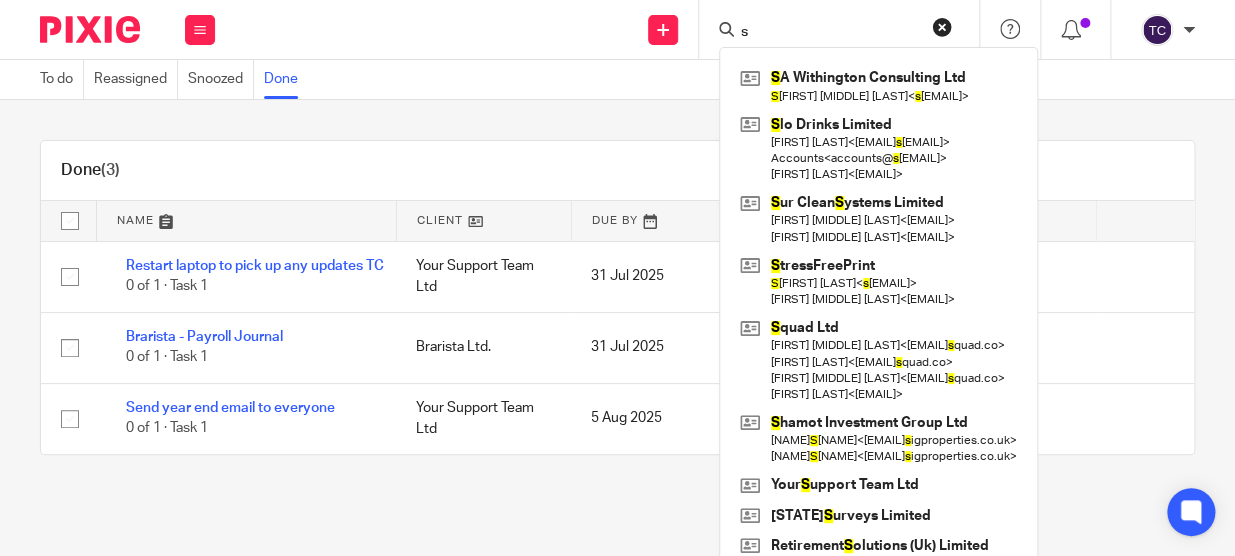 type 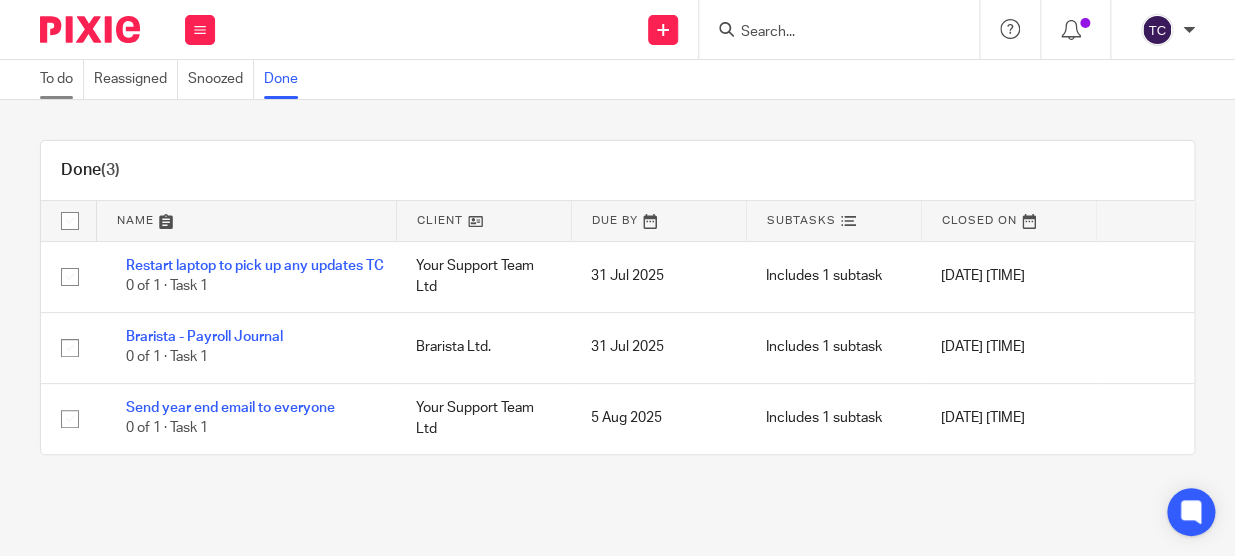 click on "To do" at bounding box center [62, 79] 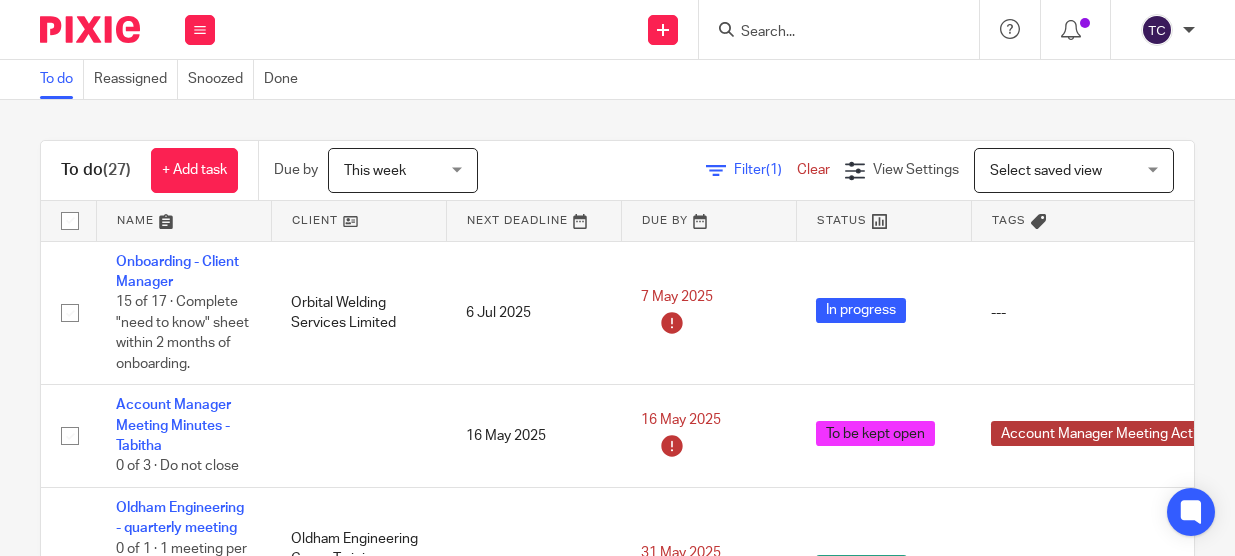 scroll, scrollTop: 0, scrollLeft: 0, axis: both 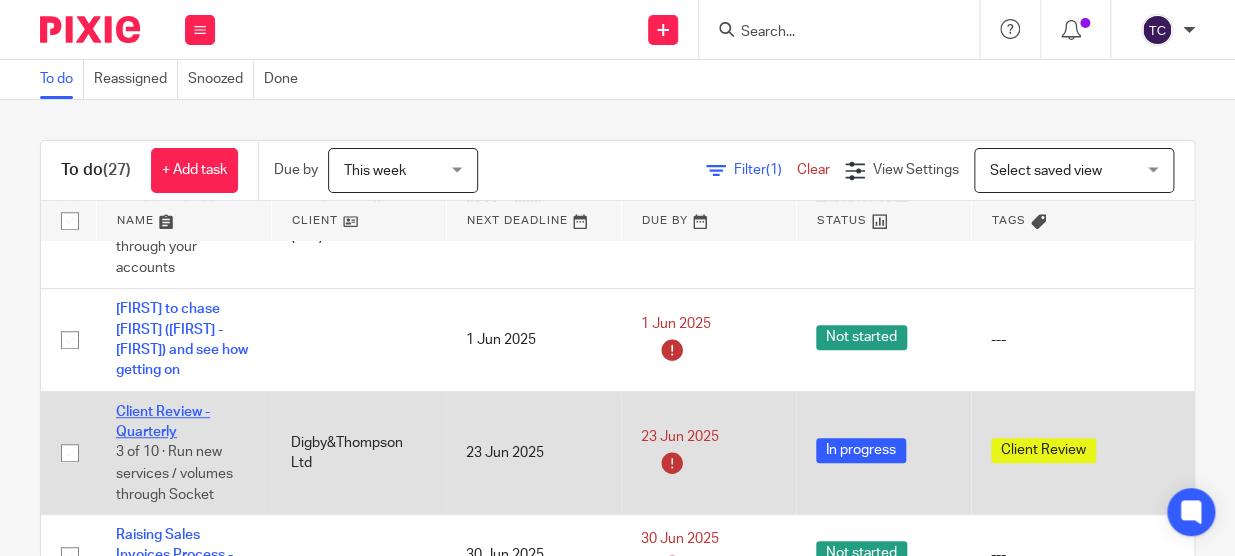 click on "Client Review - Quarterly" at bounding box center [163, 422] 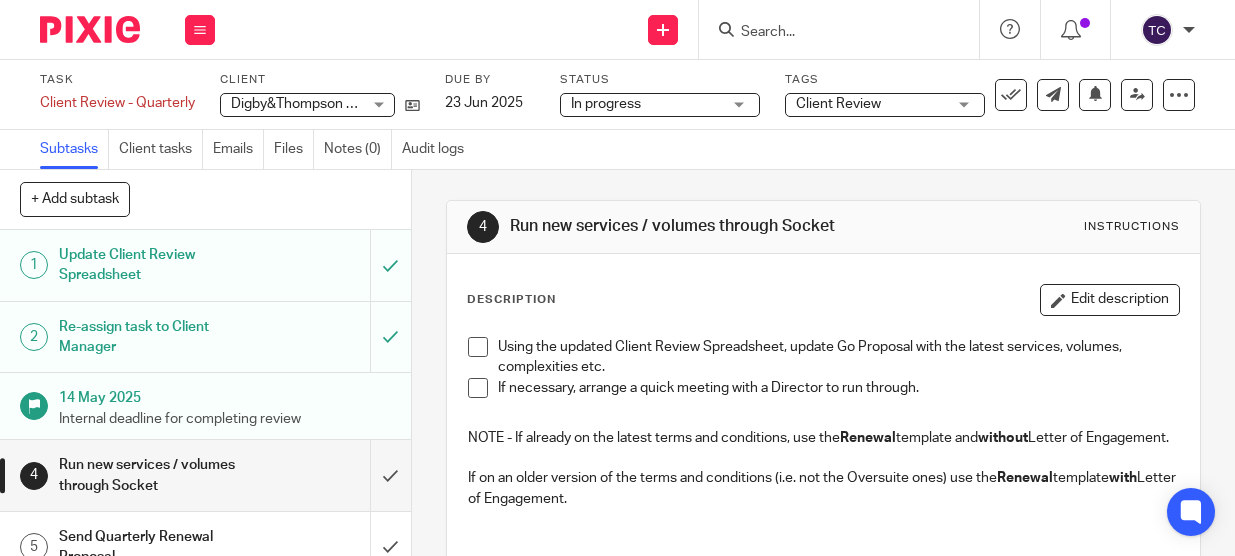 scroll, scrollTop: 0, scrollLeft: 0, axis: both 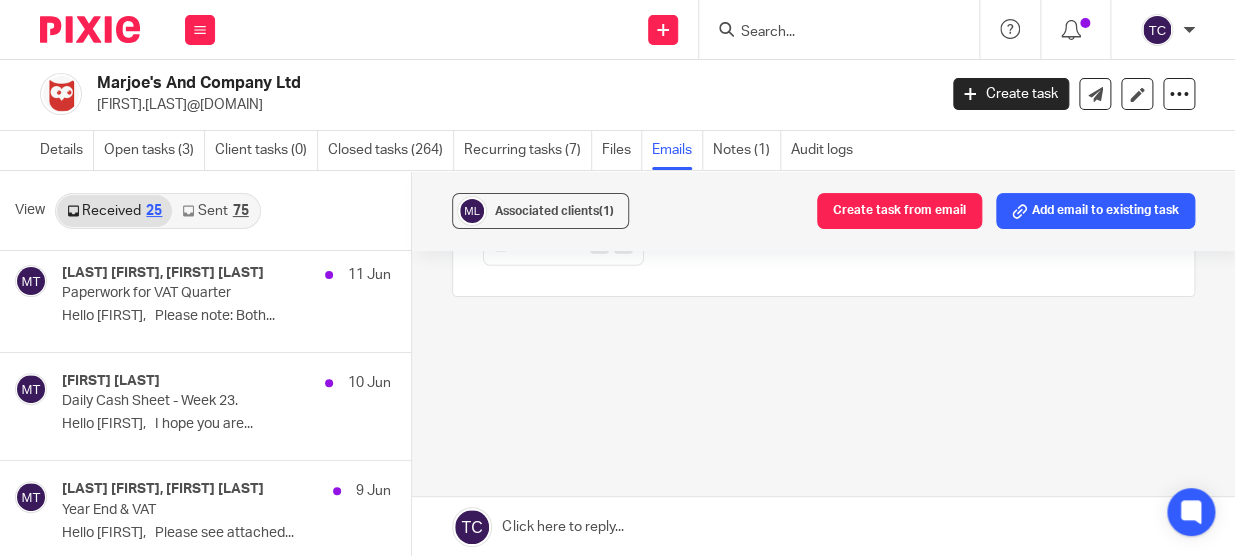 click at bounding box center (839, 29) 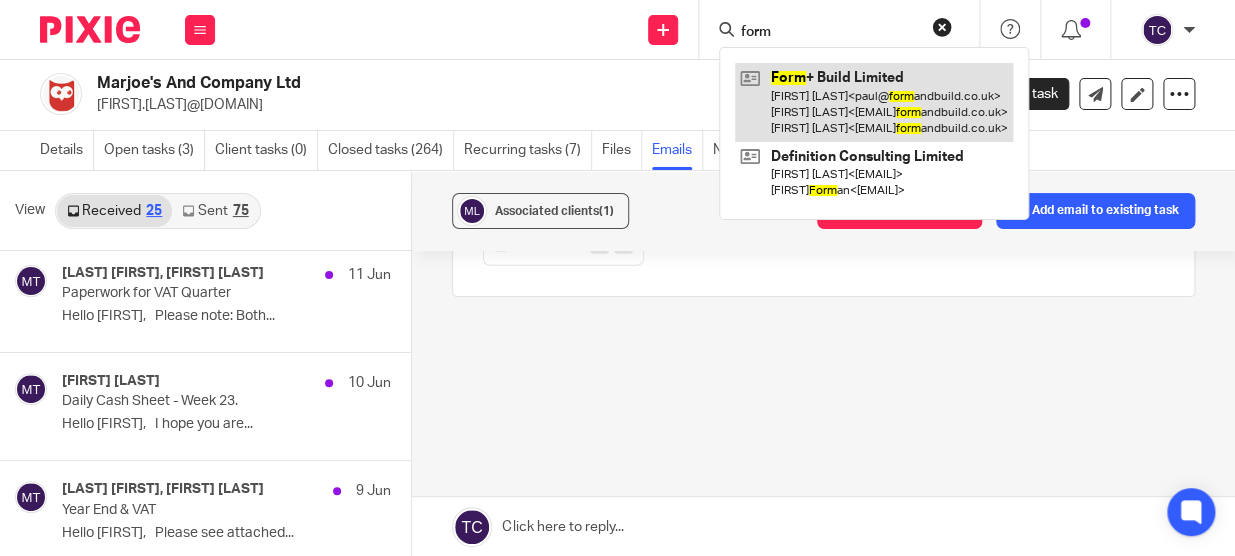 type on "form" 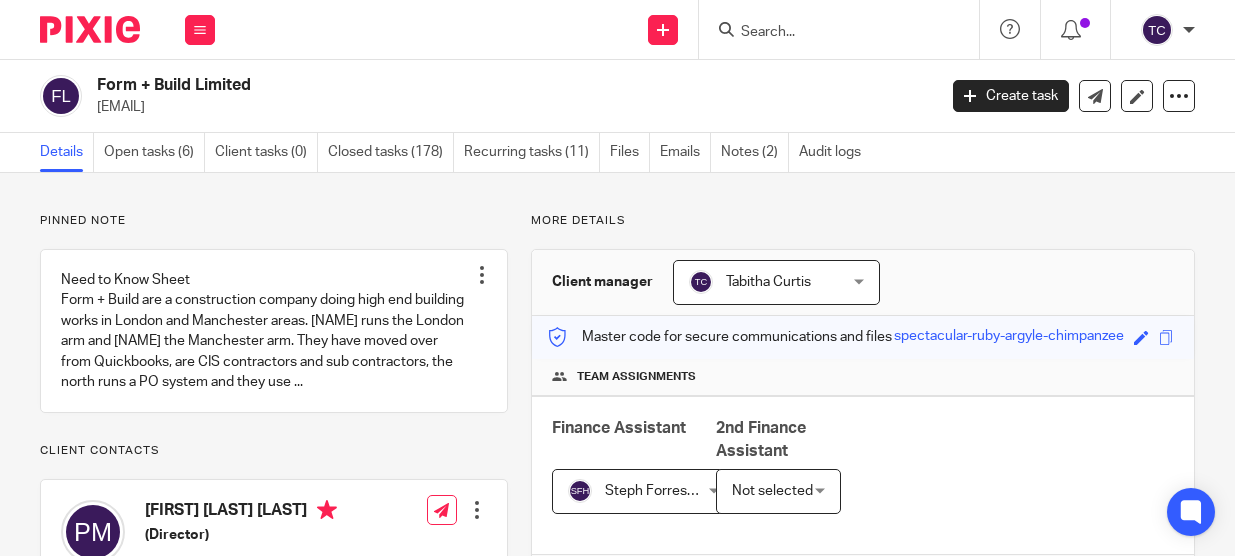 scroll, scrollTop: 0, scrollLeft: 0, axis: both 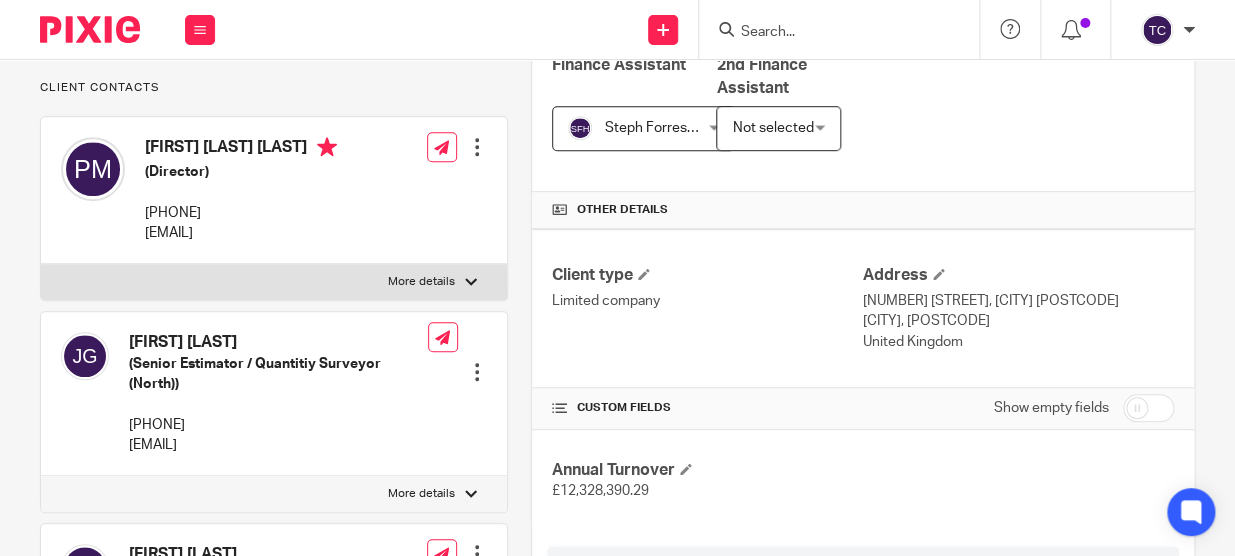 drag, startPoint x: 145, startPoint y: 227, endPoint x: 251, endPoint y: 227, distance: 106 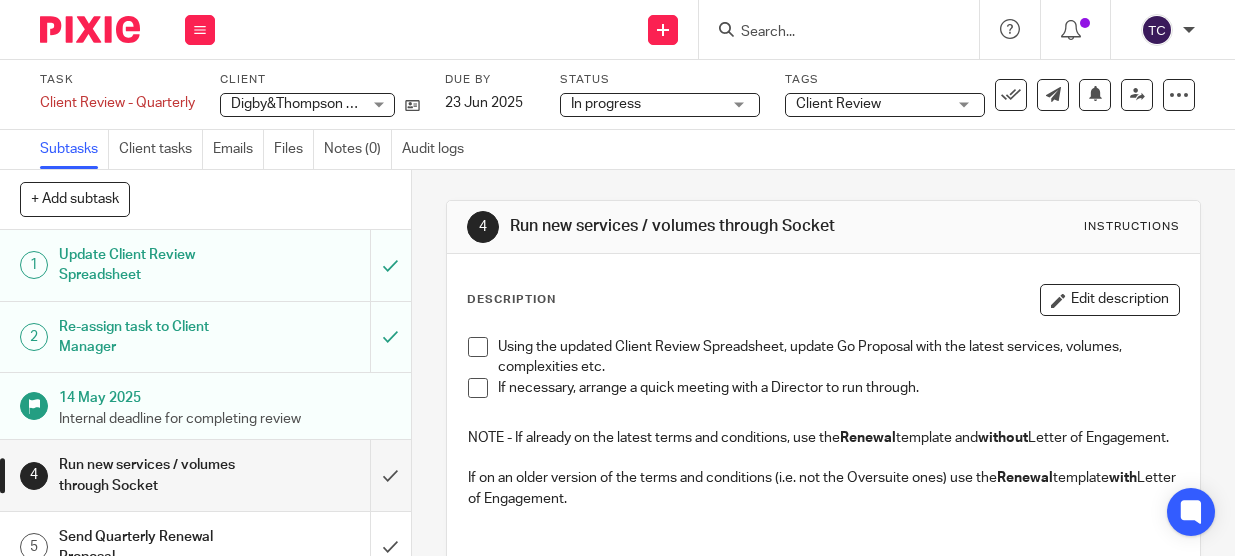 scroll, scrollTop: 0, scrollLeft: 0, axis: both 